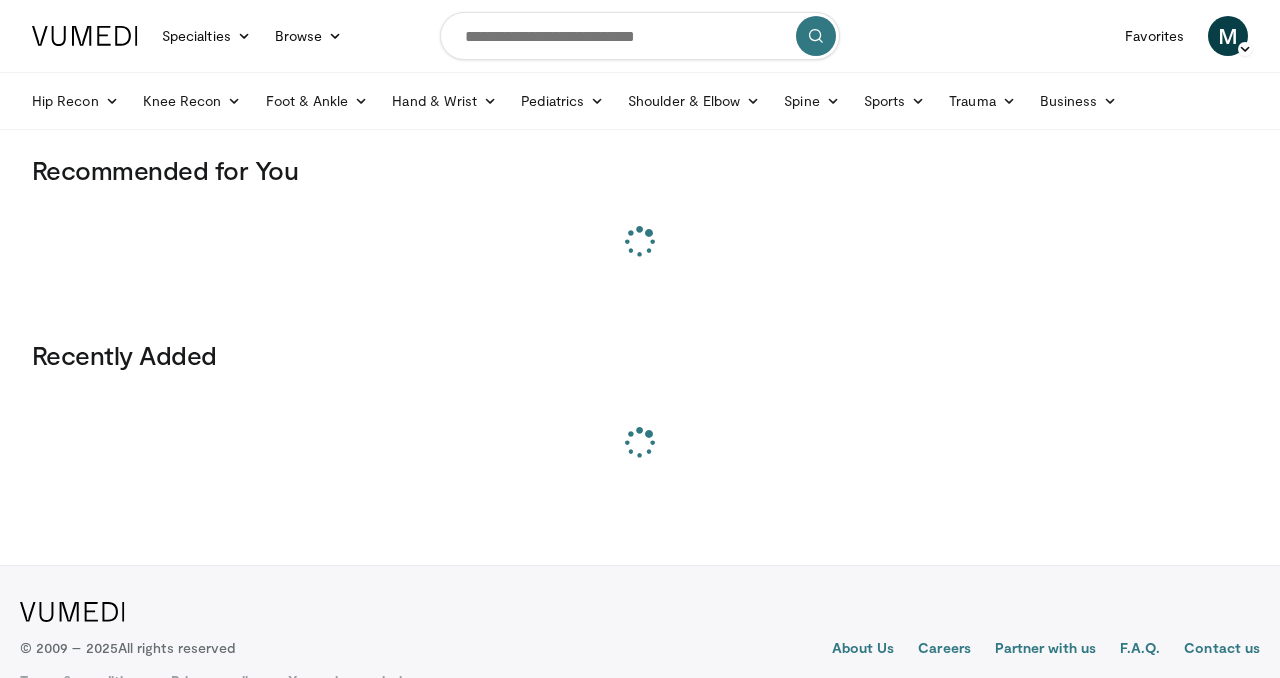 scroll, scrollTop: 0, scrollLeft: 0, axis: both 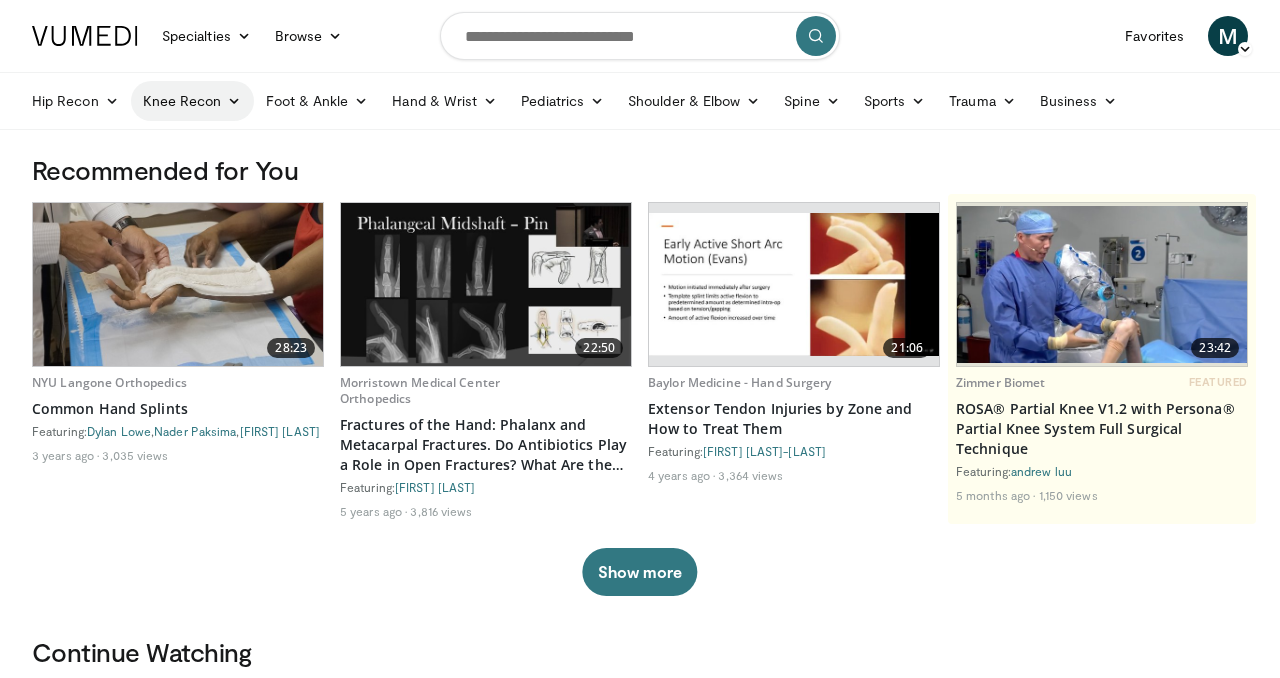 click at bounding box center [234, 101] 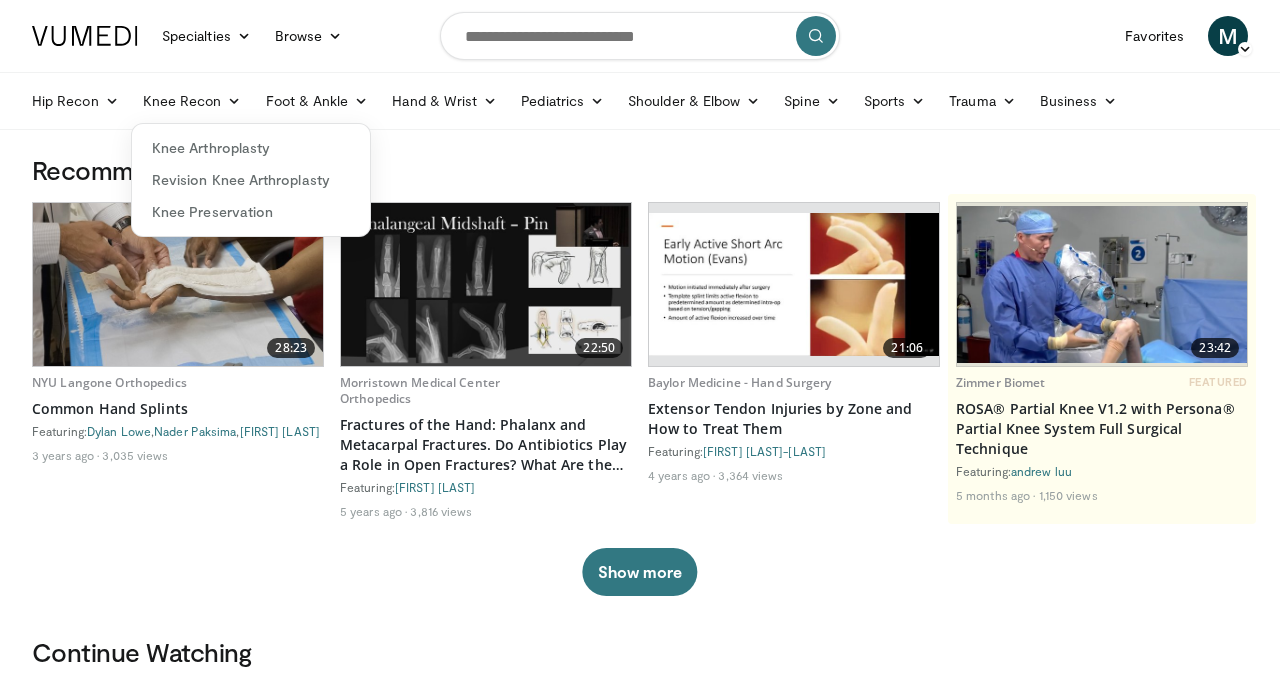 click on "Recommended for You" at bounding box center [640, 170] 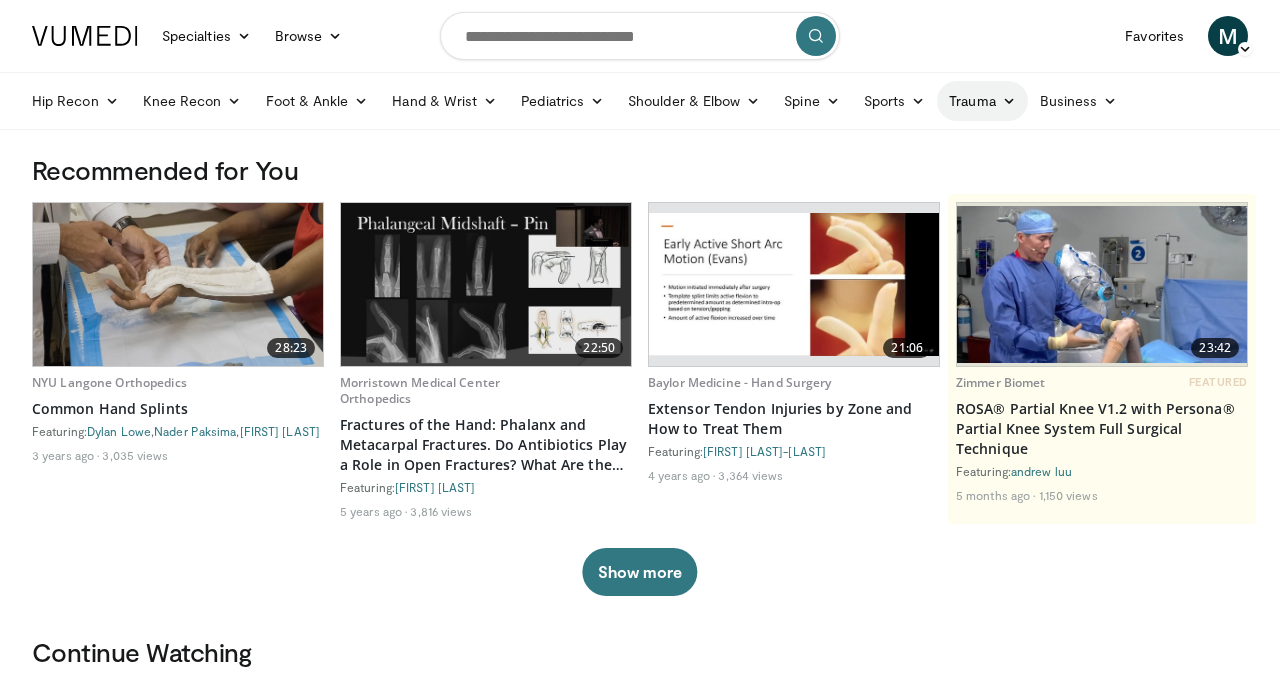 click on "Trauma" at bounding box center (982, 101) 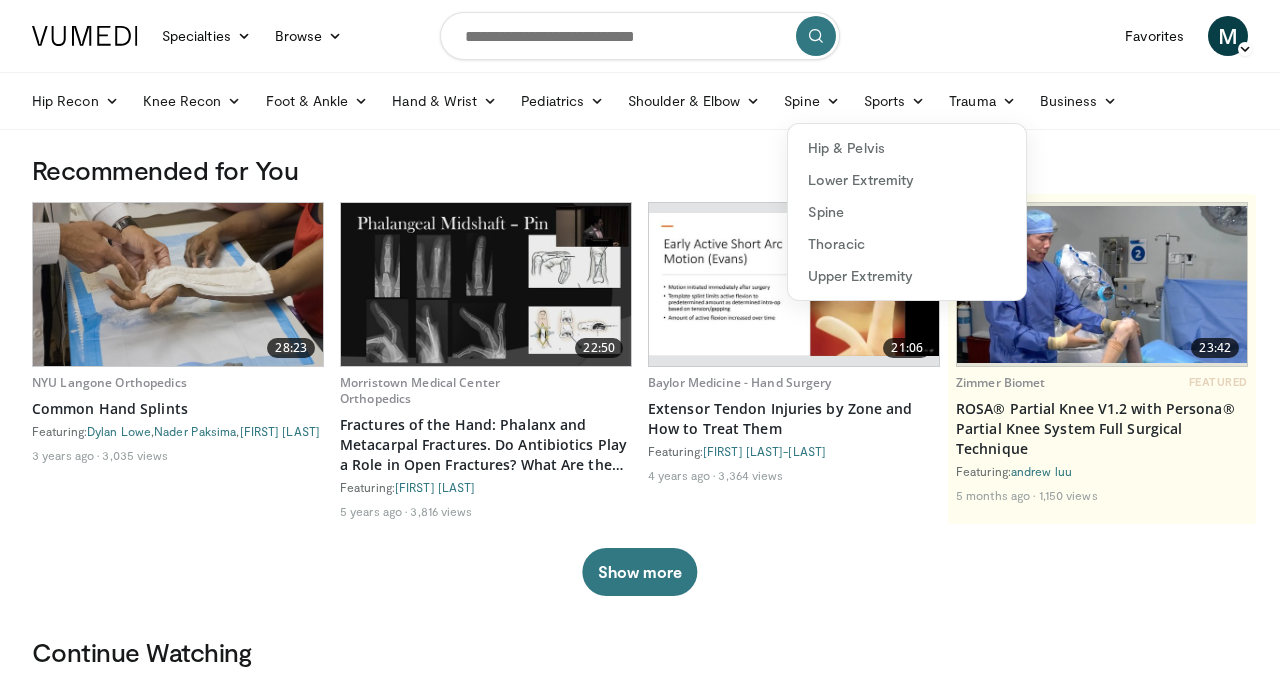 click on "Specialties
Adult & Family Medicine
Allergy, Asthma, Immunology
Anesthesiology
Cardiology
Dental
Dermatology
Endocrinology
Gastroenterology & Hepatology
General Surgery
Hematology & Oncology
Infectious Disease
Nephrology
Neurology
Neurosurgery
Obstetrics & Gynecology
Ophthalmology
Oral Maxillofacial
Orthopaedics
Otolaryngology
Pediatrics
Plastic Surgery
Podiatry
Psychiatry
Pulmonology
Radiation Oncology
Radiology
Rheumatology
Urology" at bounding box center [640, 1198] 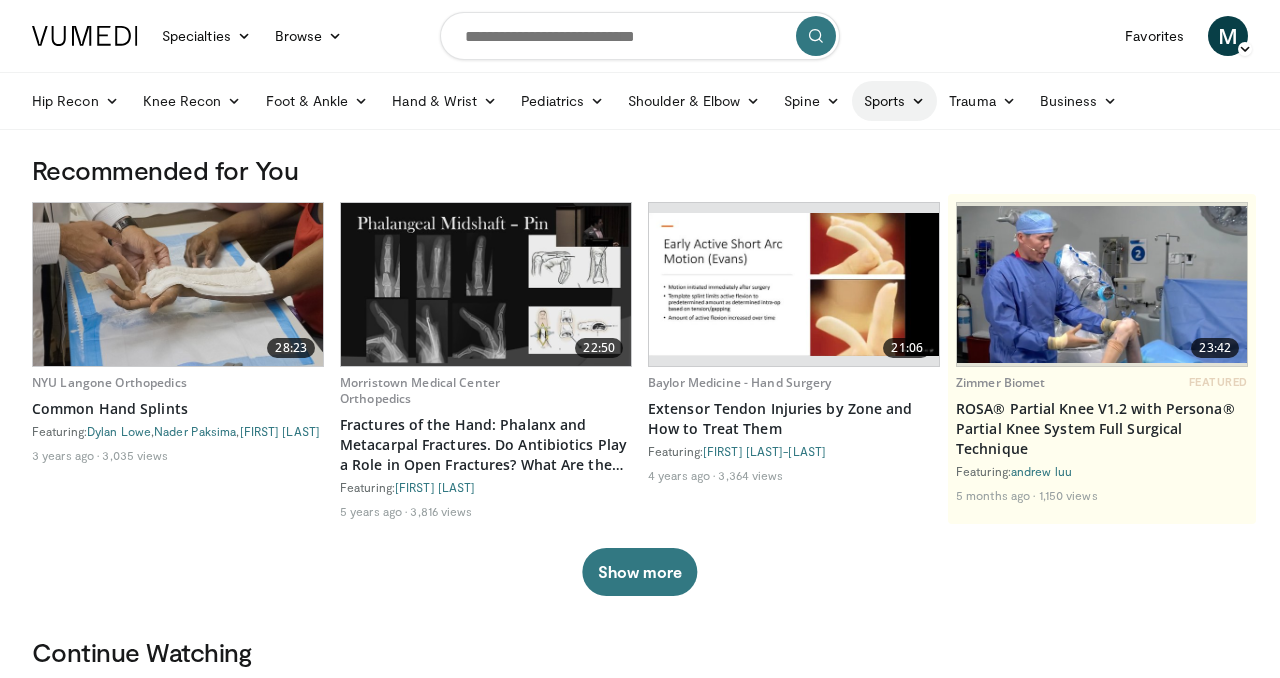 click at bounding box center [918, 101] 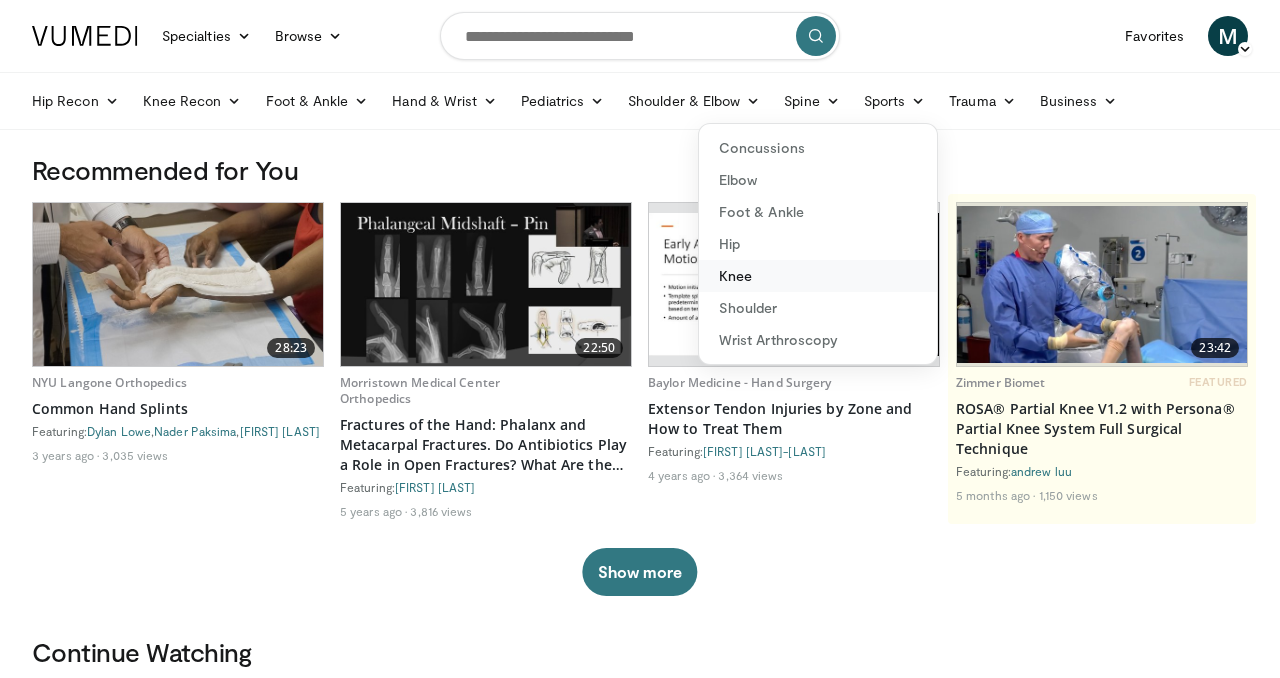 click on "Knee" at bounding box center (818, 276) 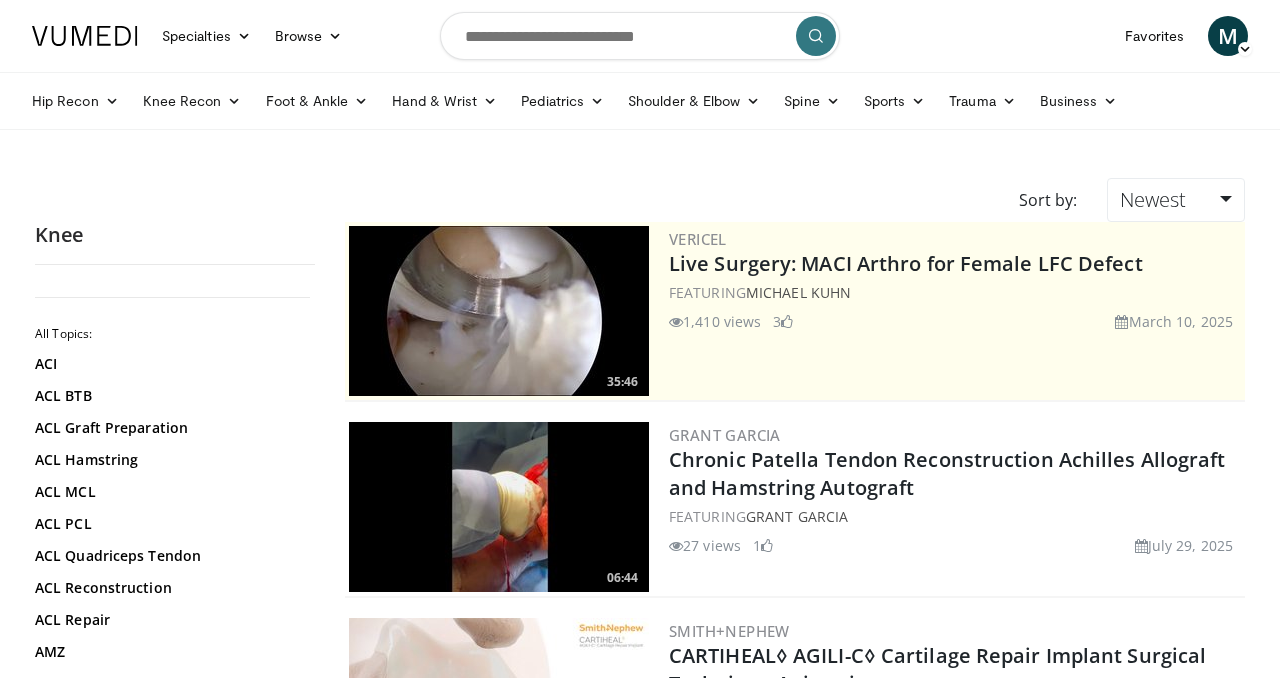 scroll, scrollTop: 216, scrollLeft: 0, axis: vertical 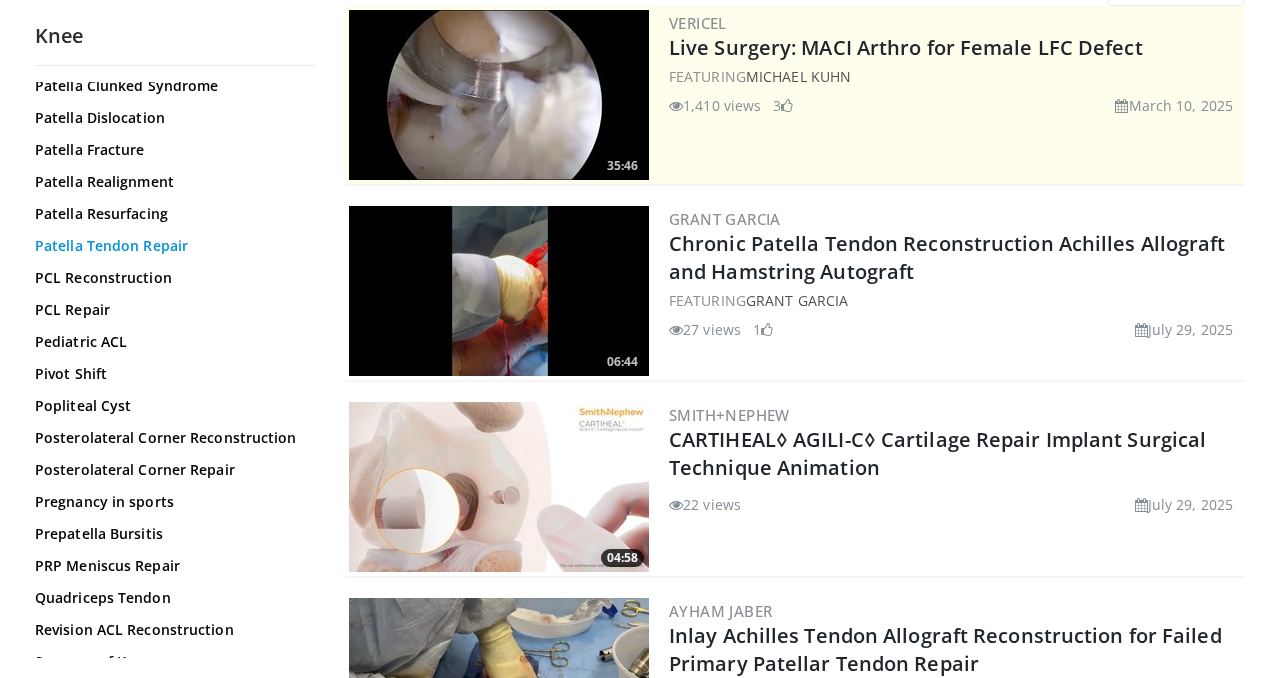 click on "Patella Tendon Repair" at bounding box center (170, 246) 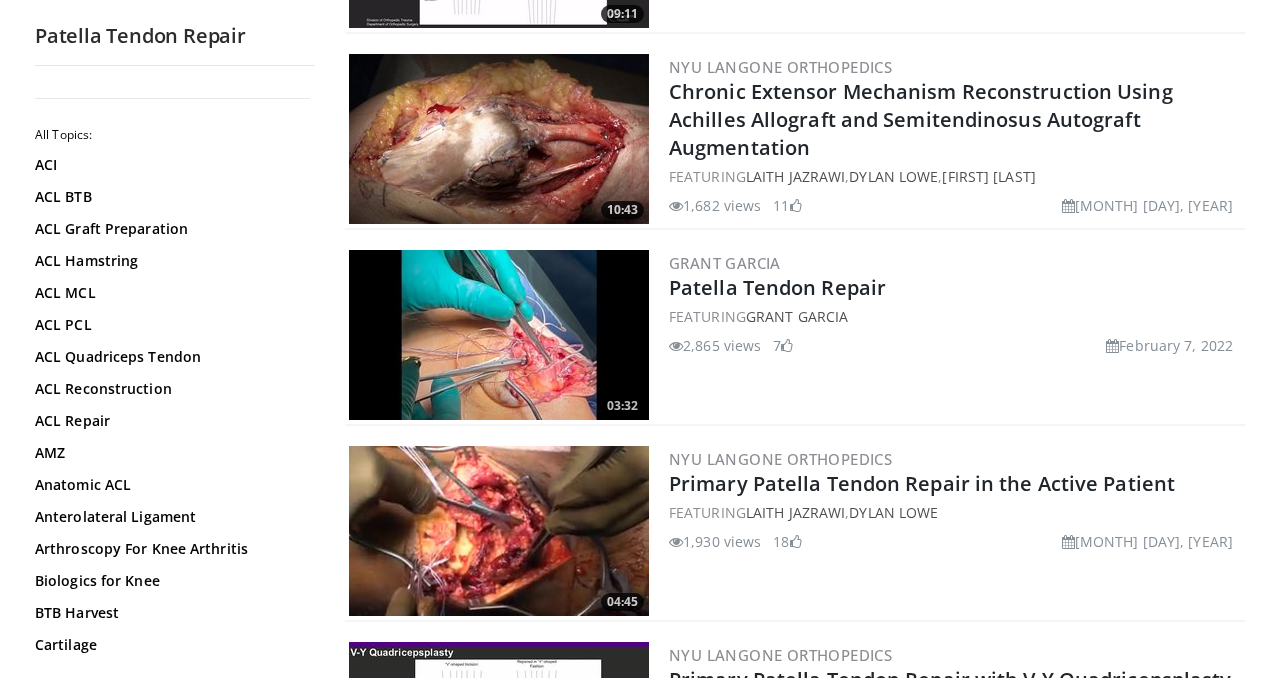 scroll, scrollTop: 3002, scrollLeft: 0, axis: vertical 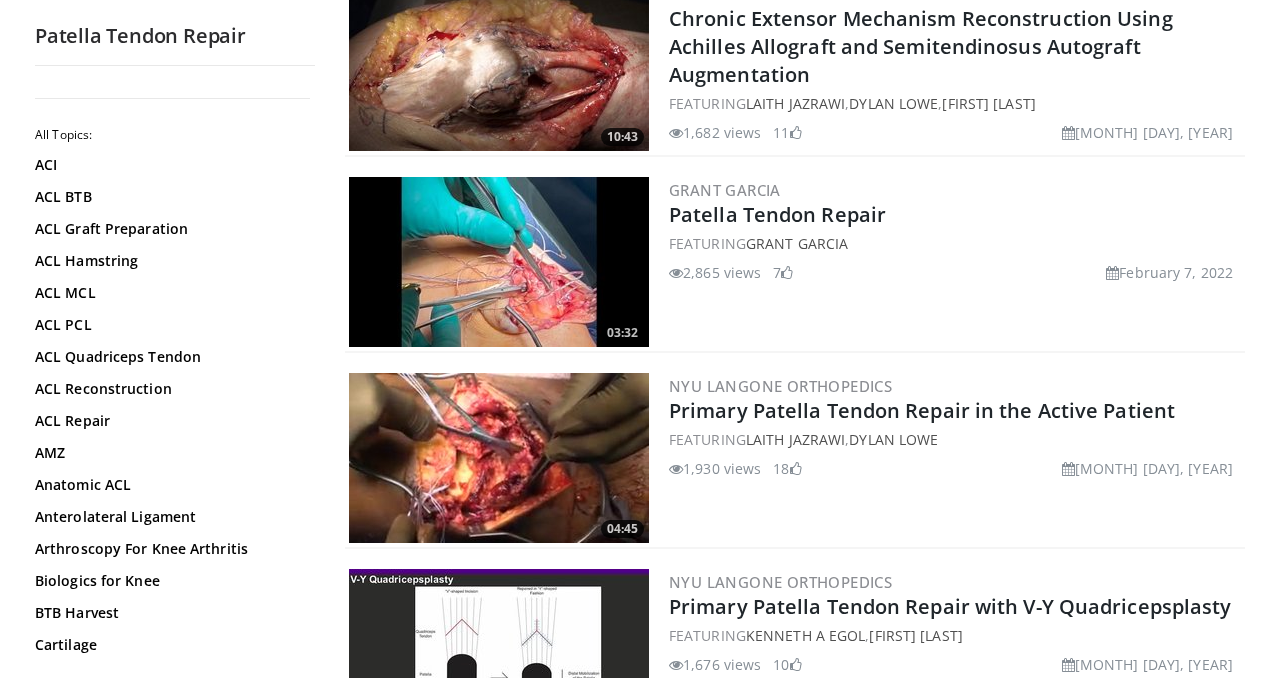 click at bounding box center [499, 262] 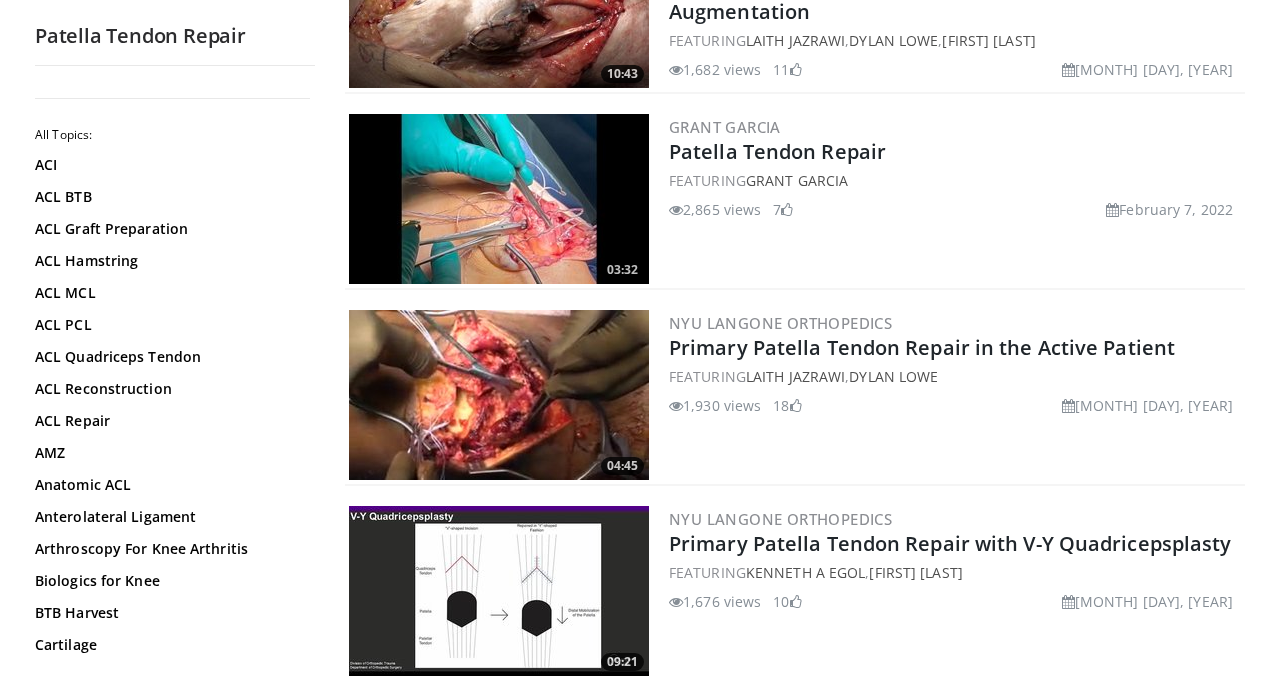 scroll, scrollTop: 3126, scrollLeft: 0, axis: vertical 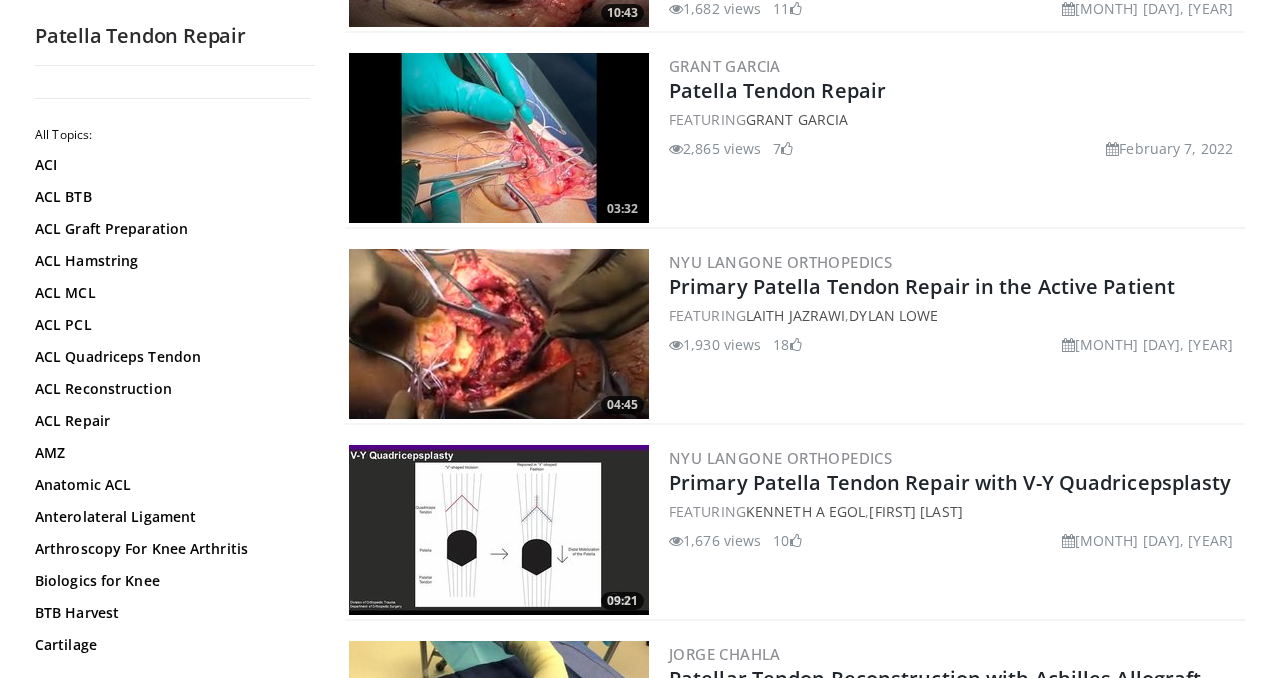 click at bounding box center (499, 334) 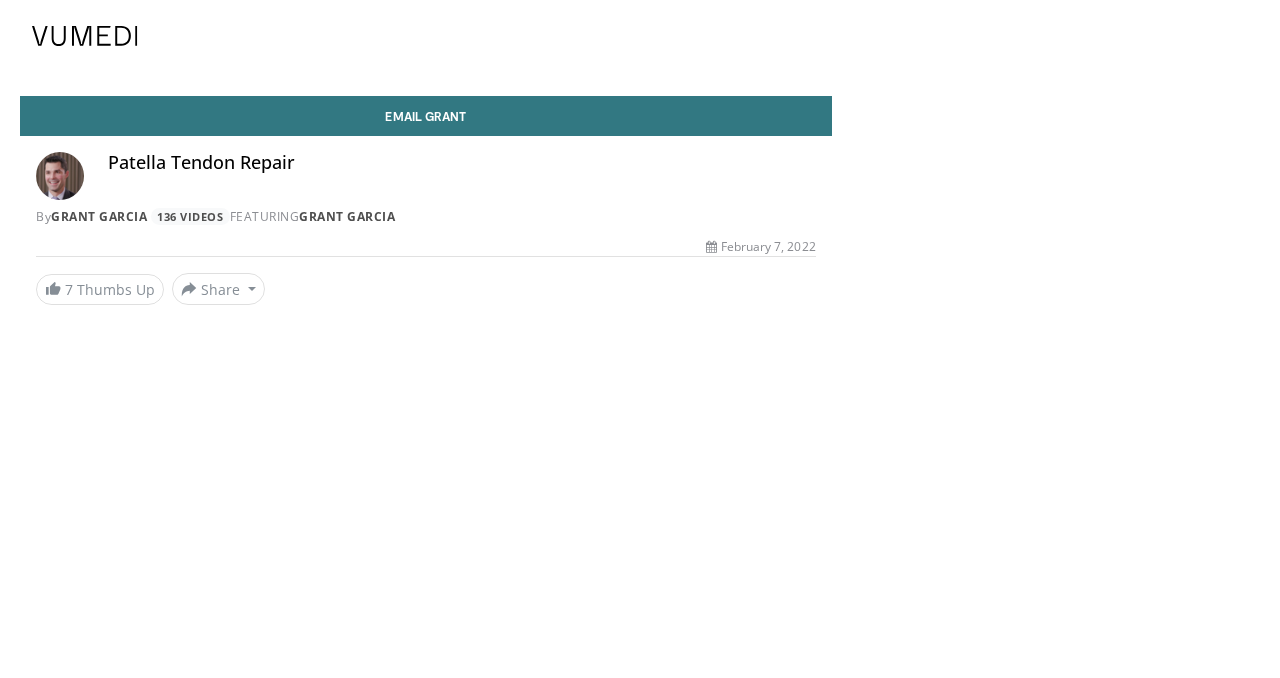 scroll, scrollTop: 0, scrollLeft: 0, axis: both 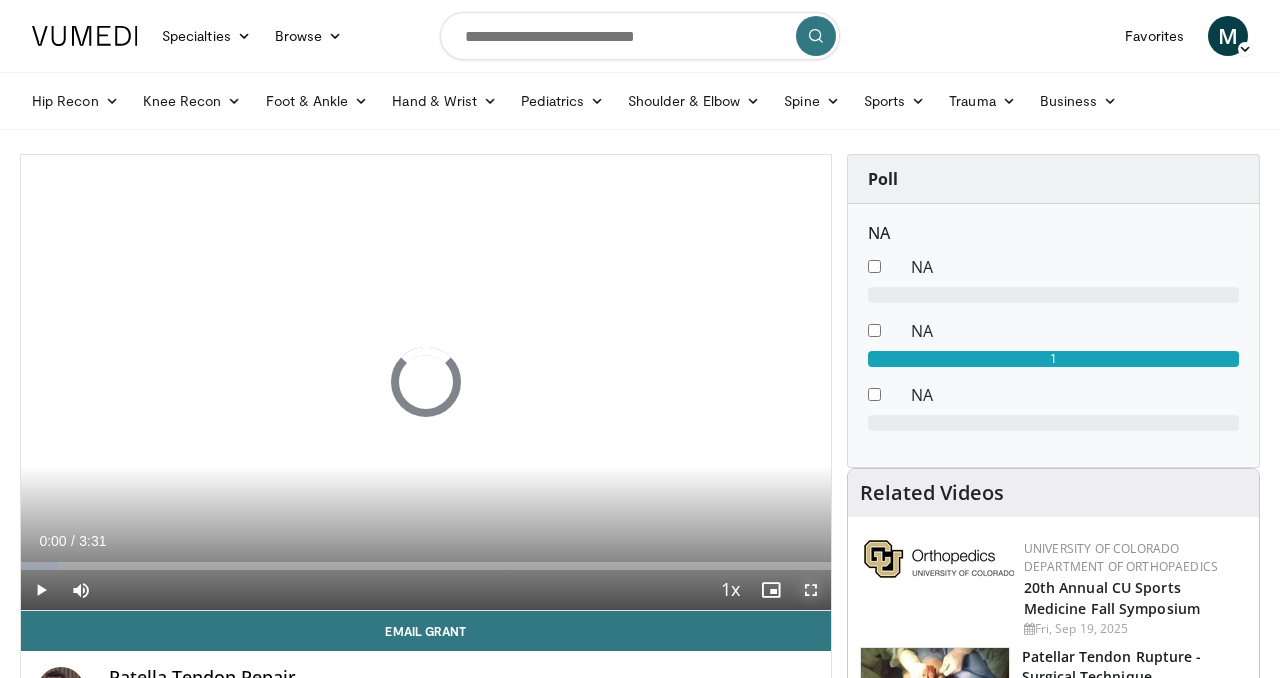 click at bounding box center [811, 590] 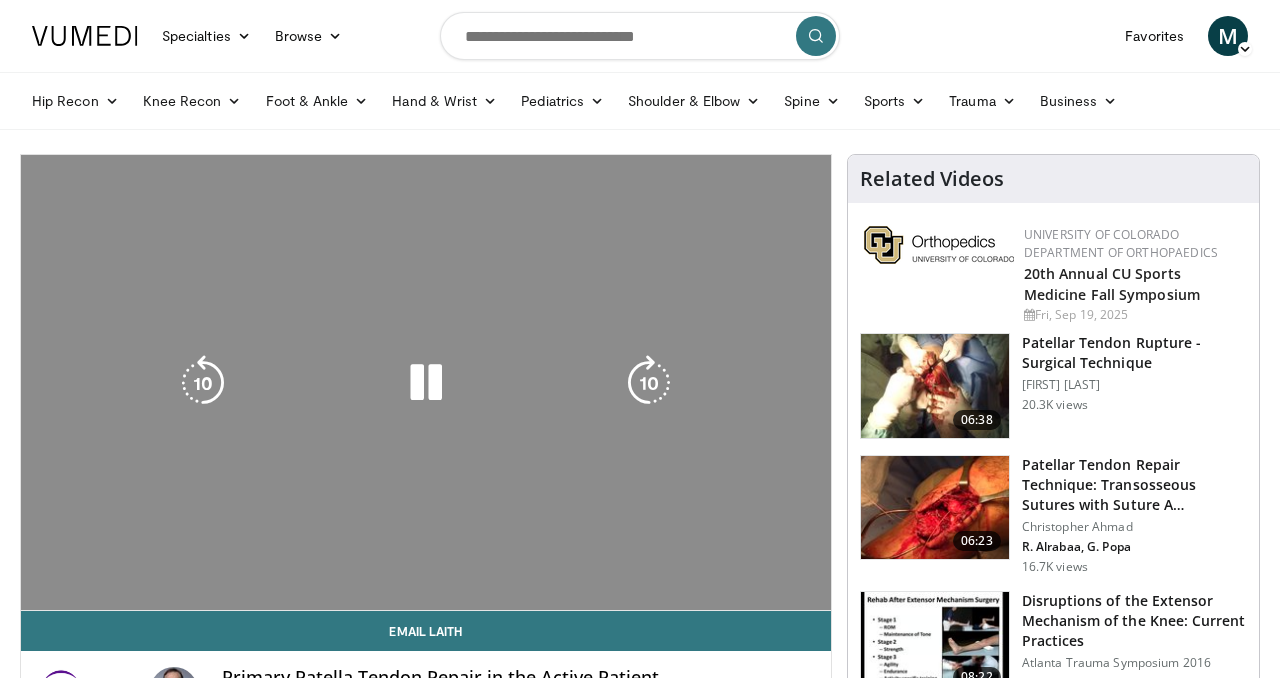 scroll, scrollTop: 0, scrollLeft: 0, axis: both 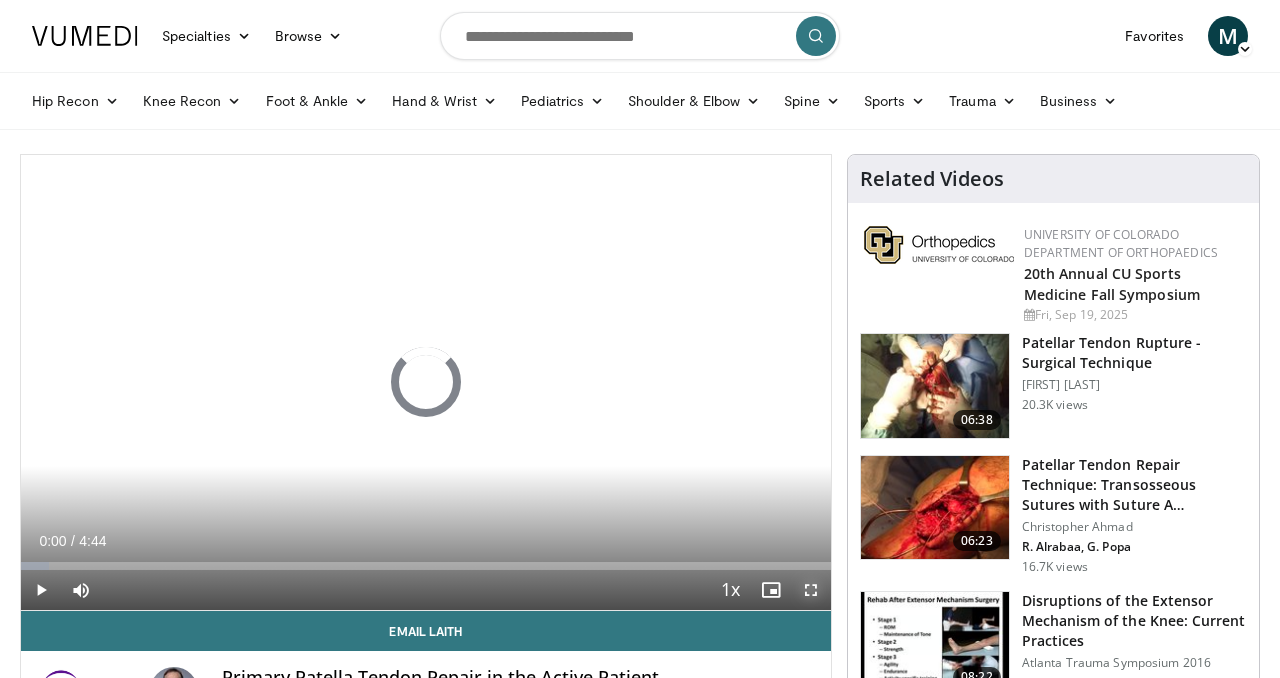 click at bounding box center [811, 590] 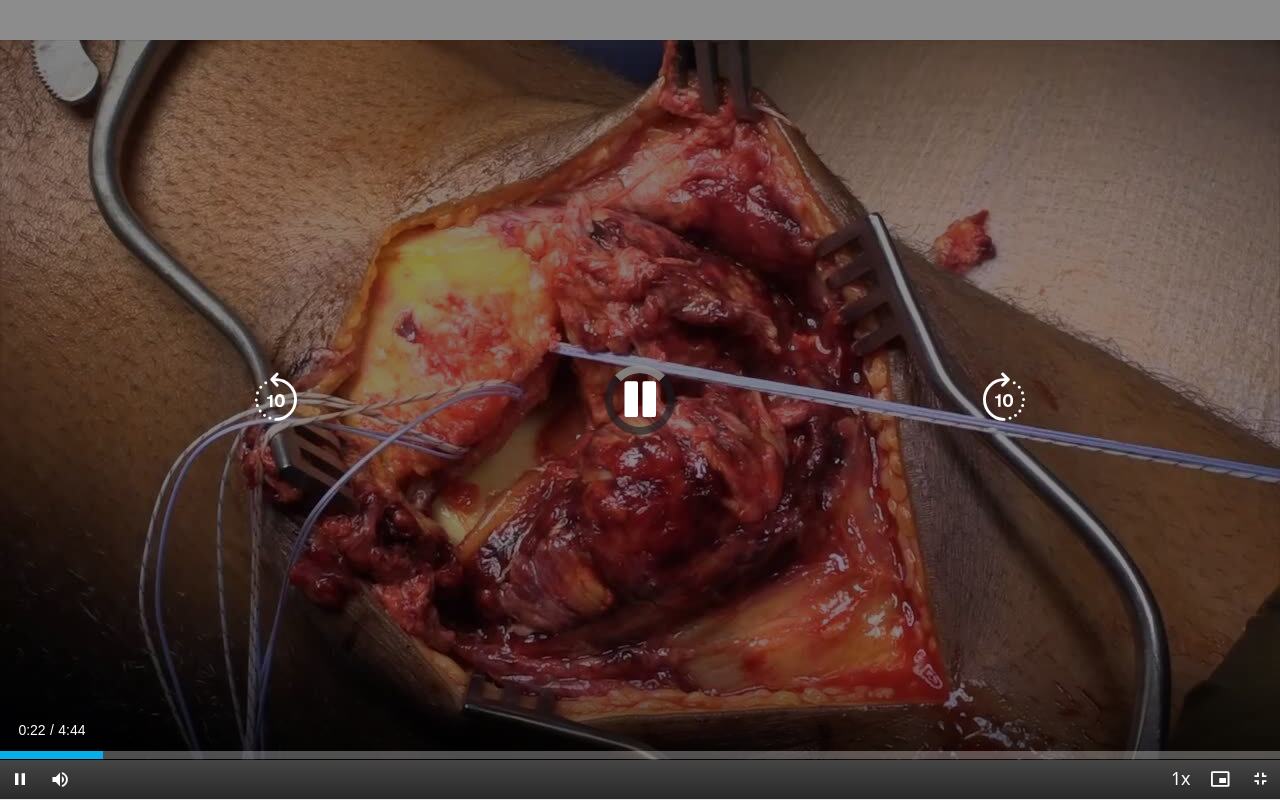 click at bounding box center [640, 400] 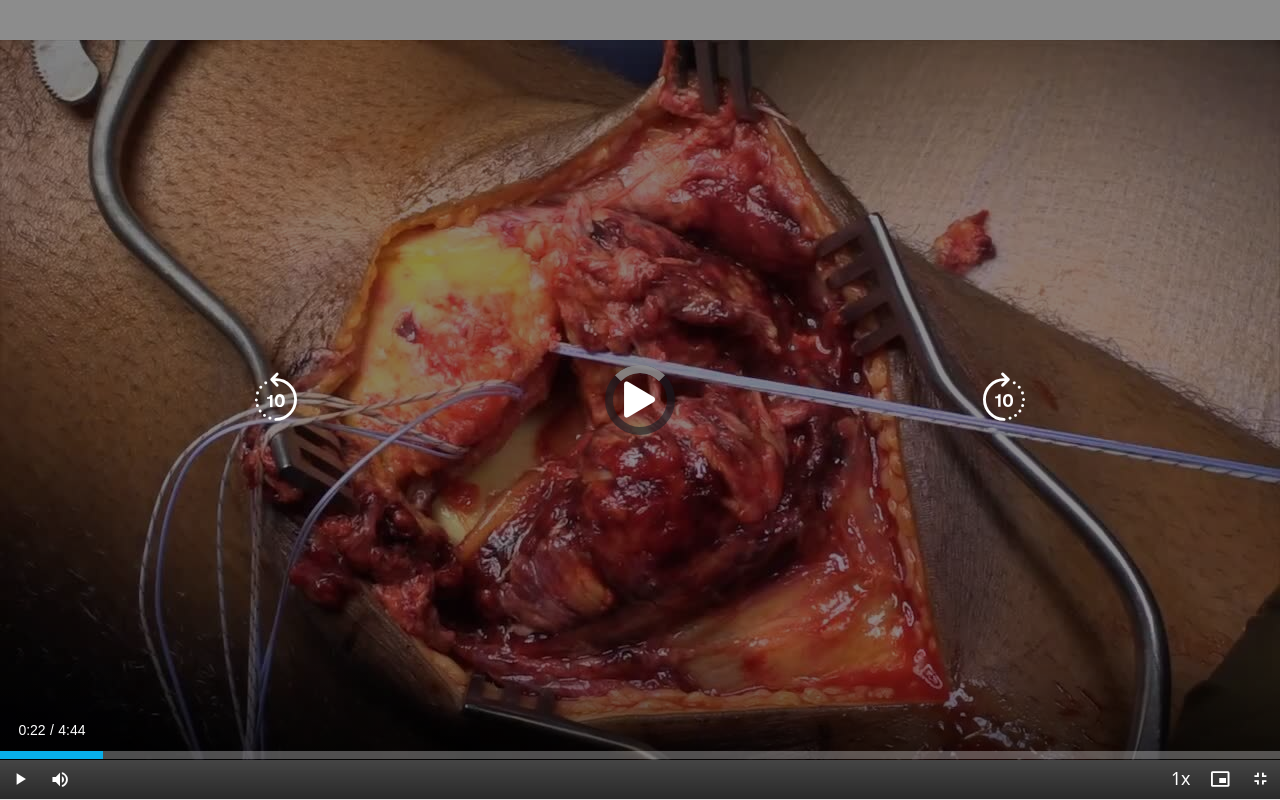 click at bounding box center [640, 400] 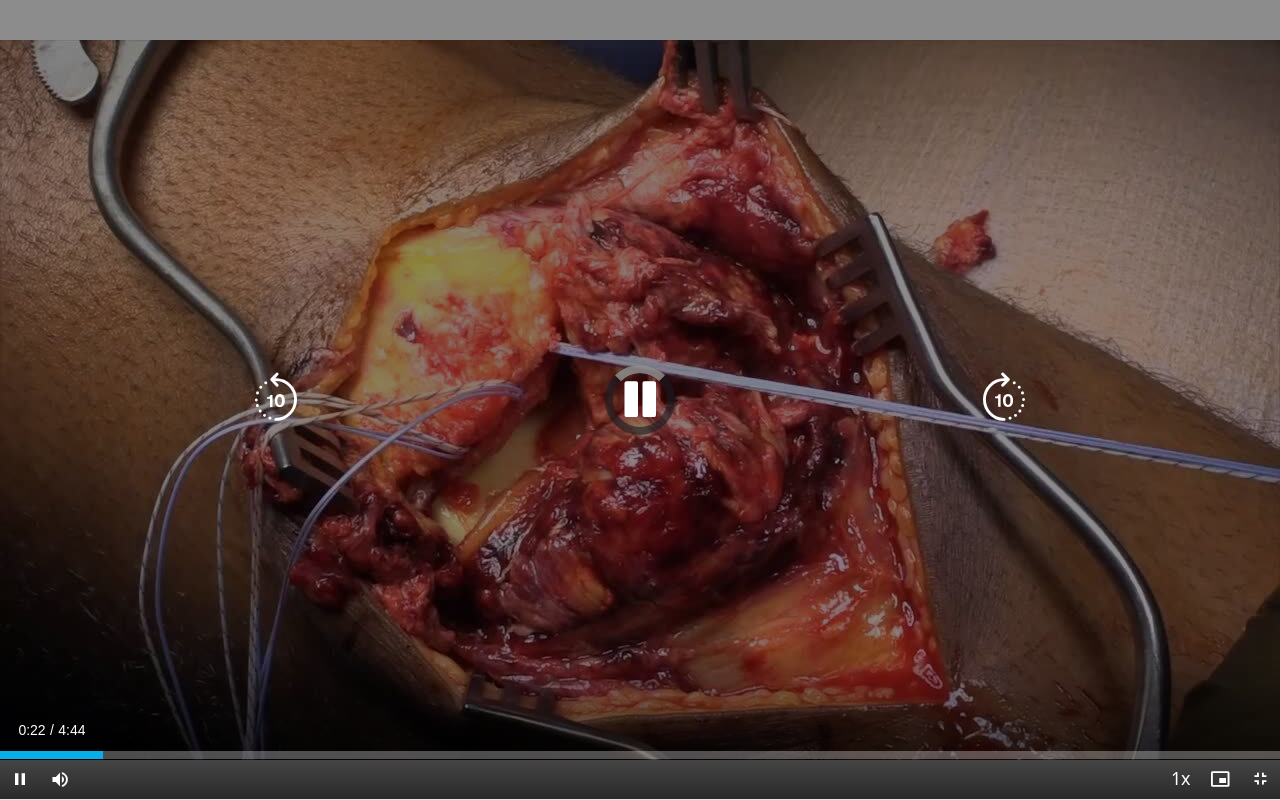 click at bounding box center (276, 400) 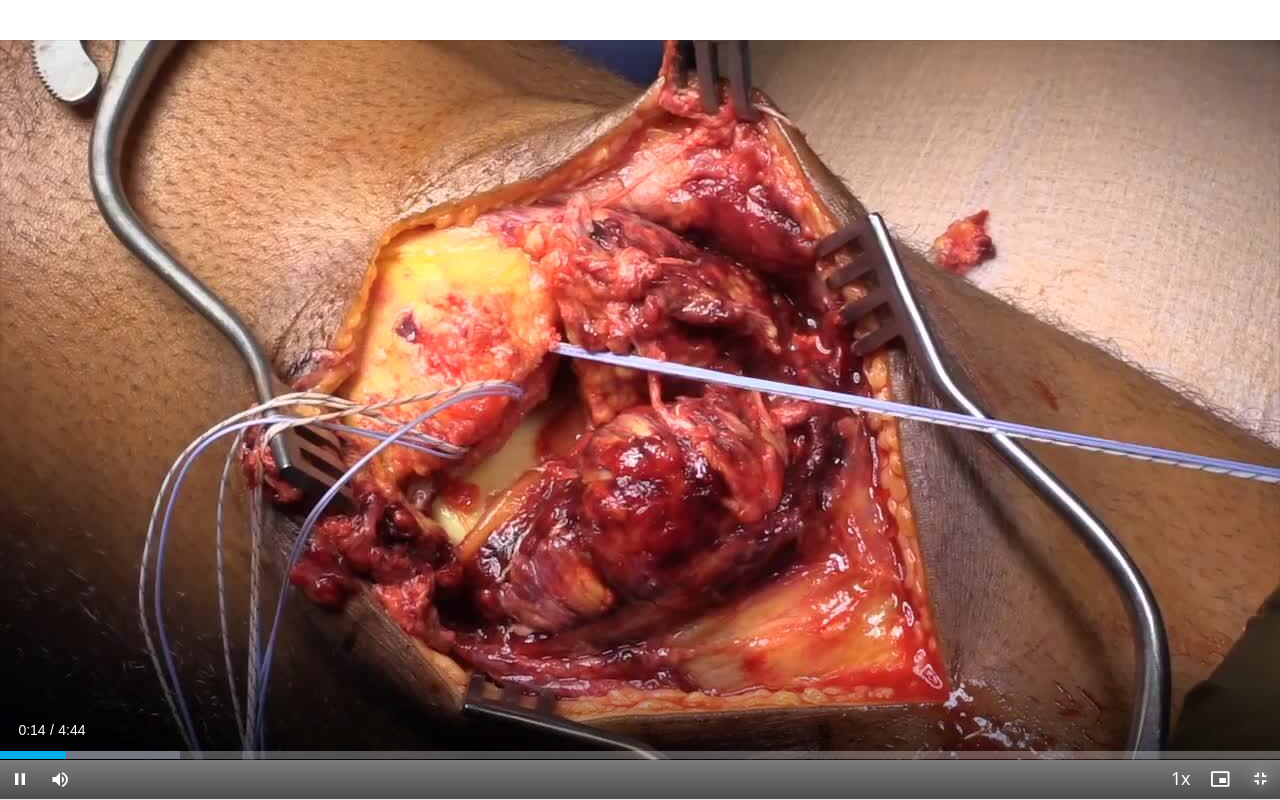 click at bounding box center (1260, 779) 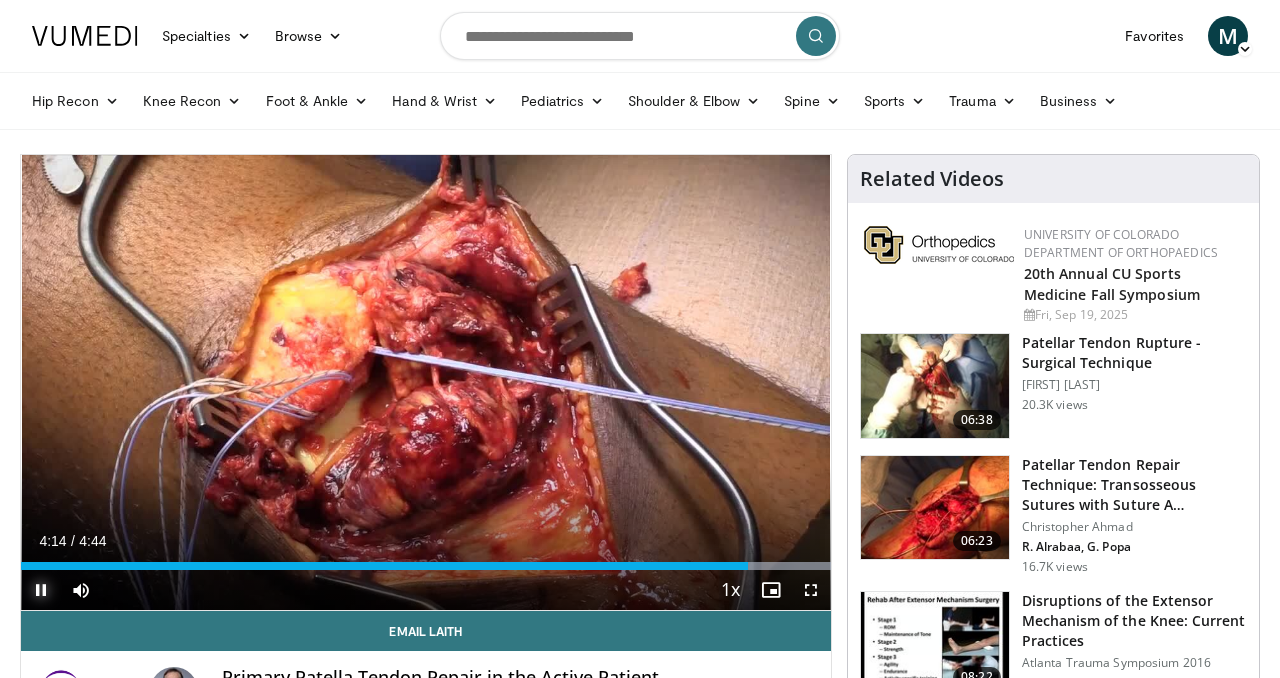 click at bounding box center (41, 590) 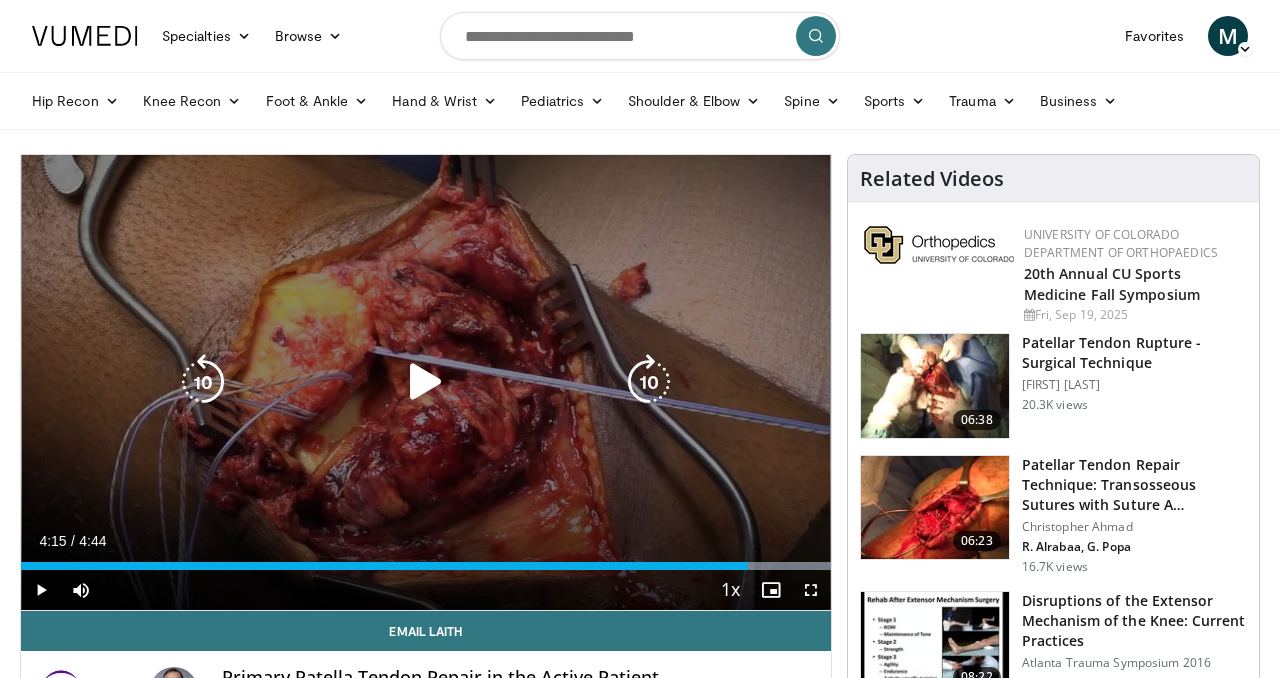 click at bounding box center [426, 382] 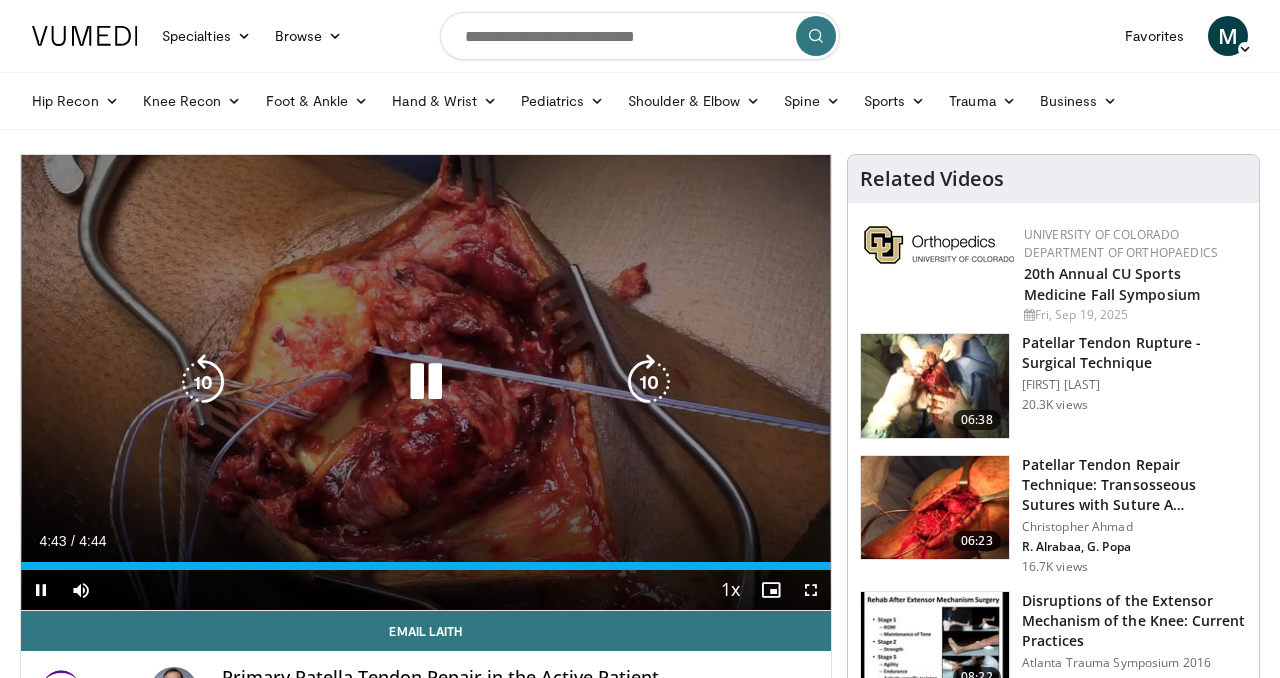 click at bounding box center [426, 382] 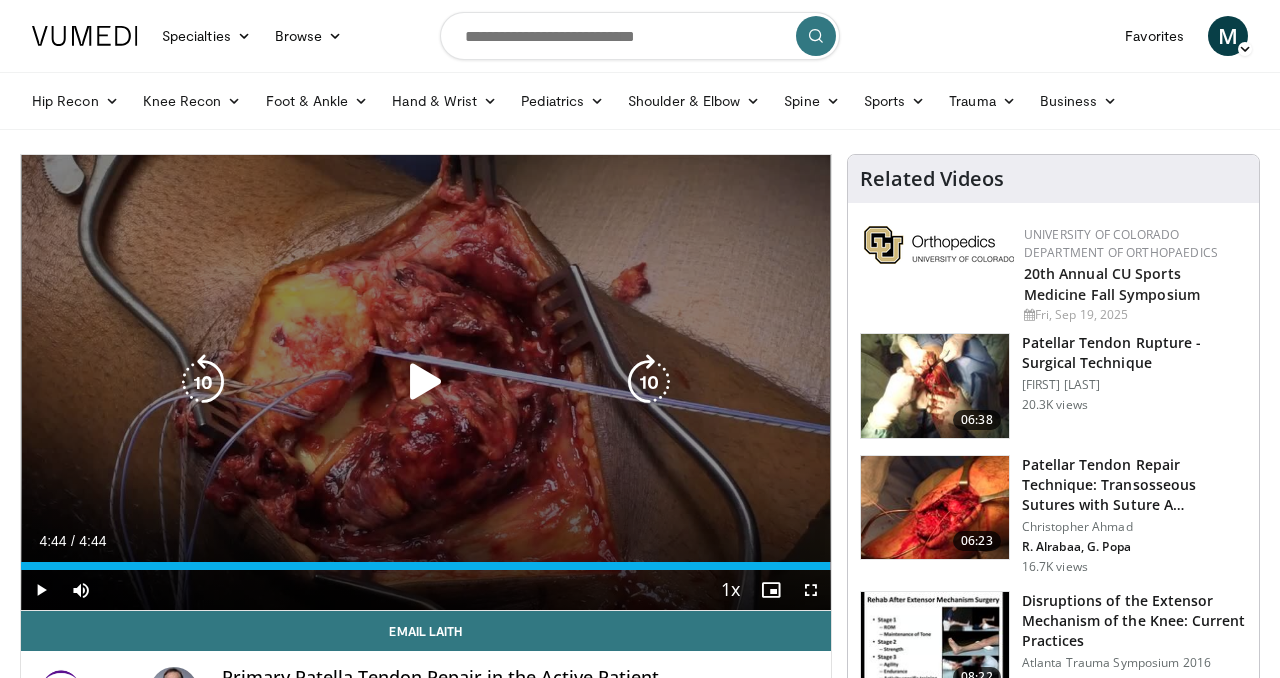 click on "10 seconds
Tap to unmute" at bounding box center [426, 382] 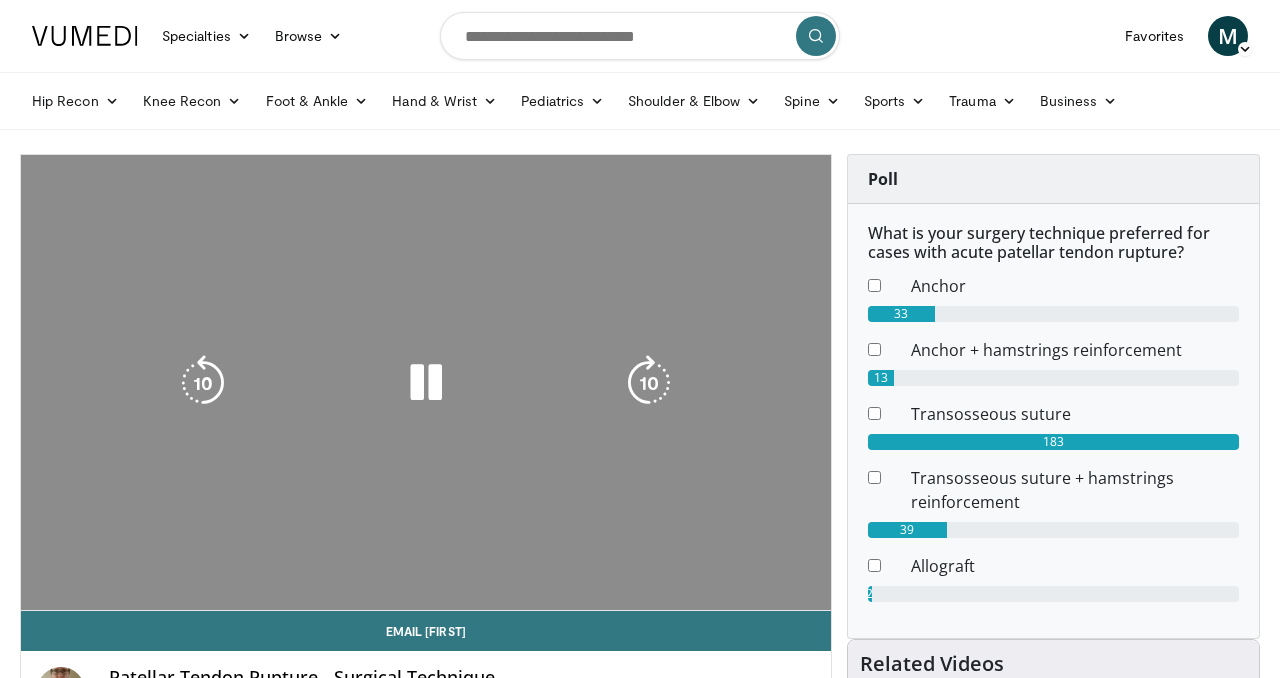 scroll, scrollTop: 0, scrollLeft: 0, axis: both 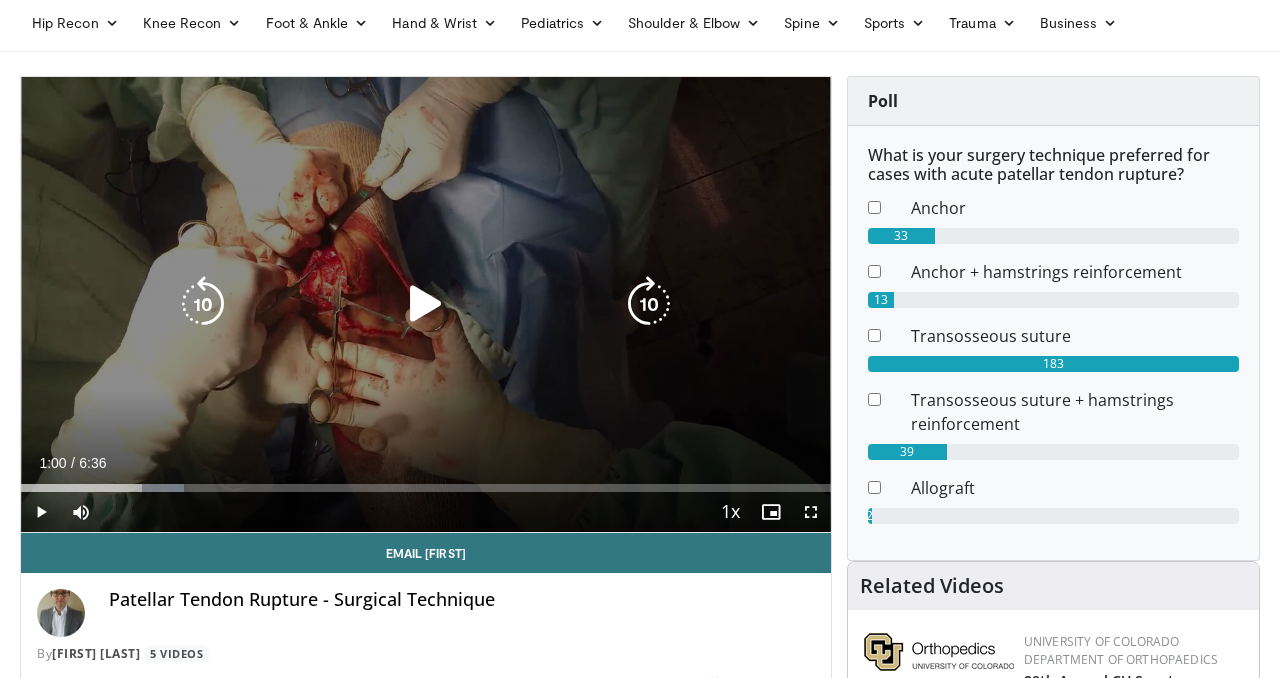 click at bounding box center [426, 304] 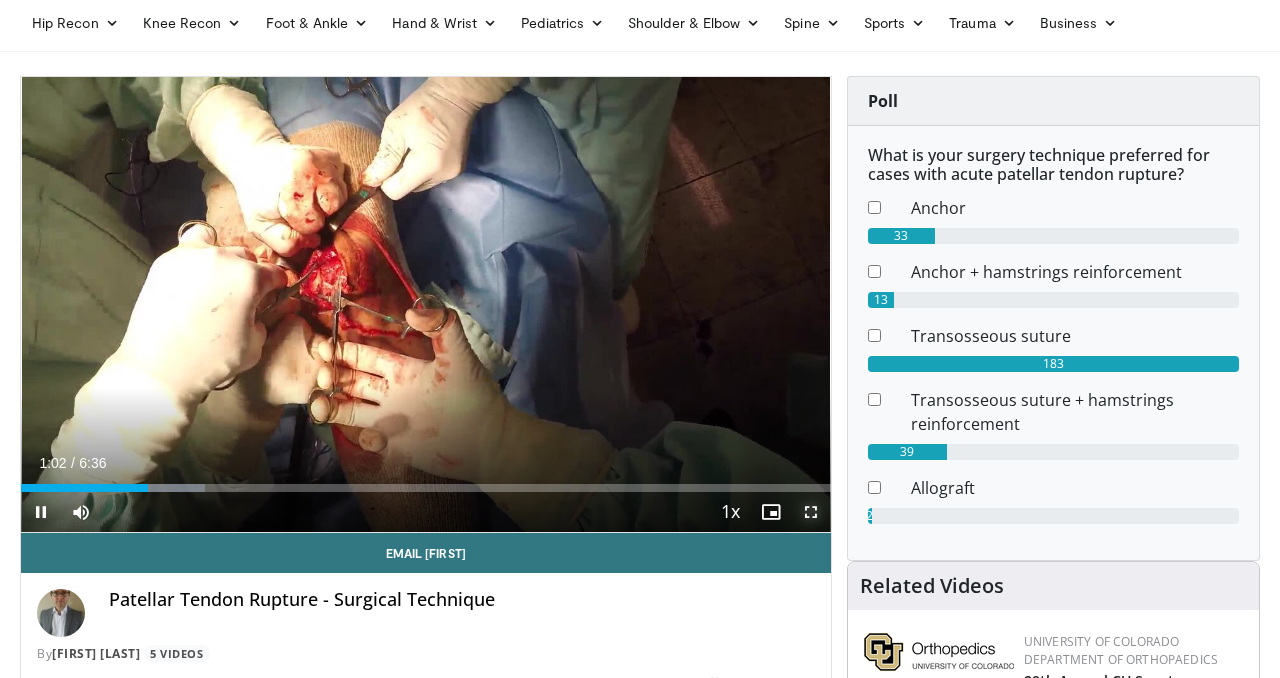 click at bounding box center (811, 512) 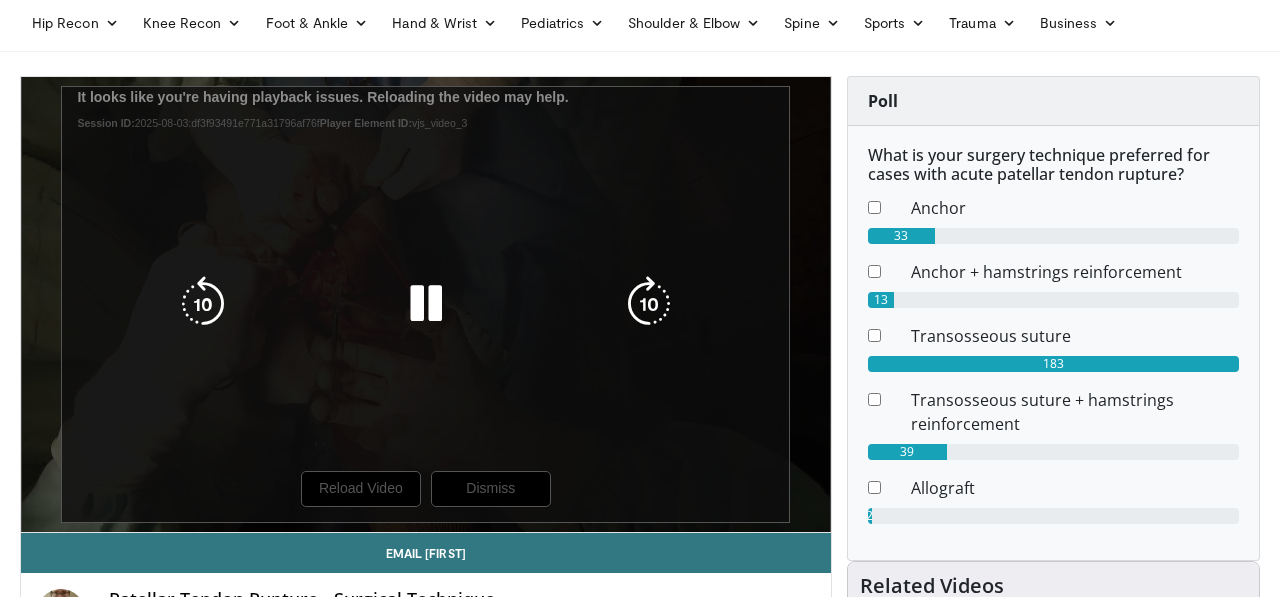 click on "10 seconds
Tap to unmute" at bounding box center (426, 304) 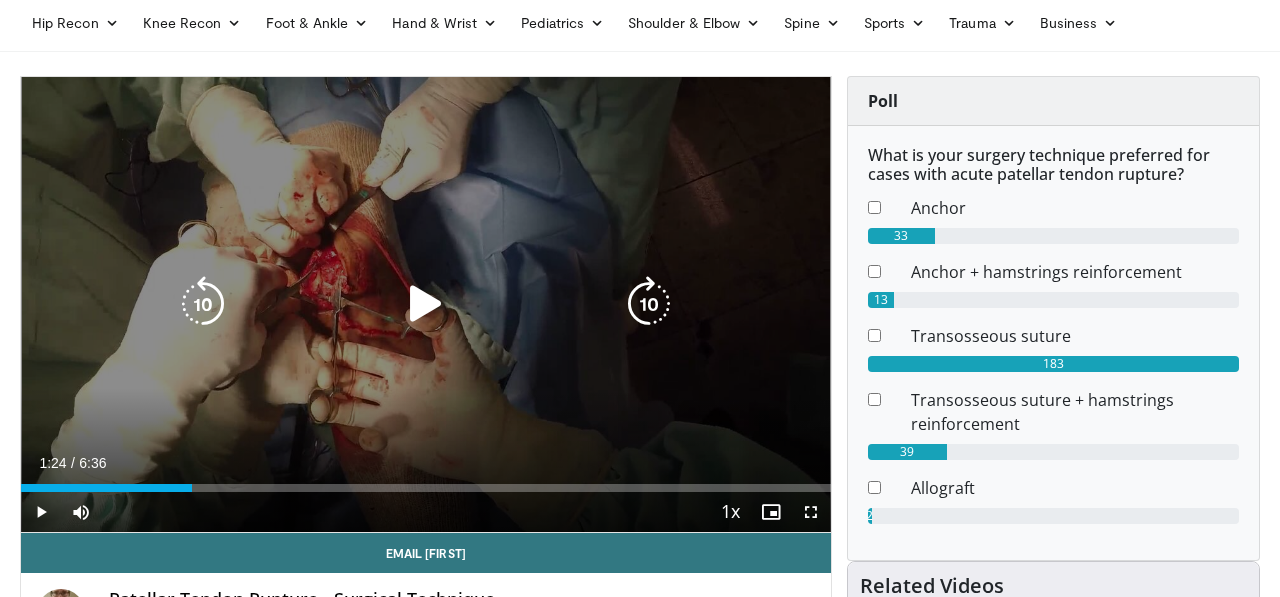click at bounding box center (426, 304) 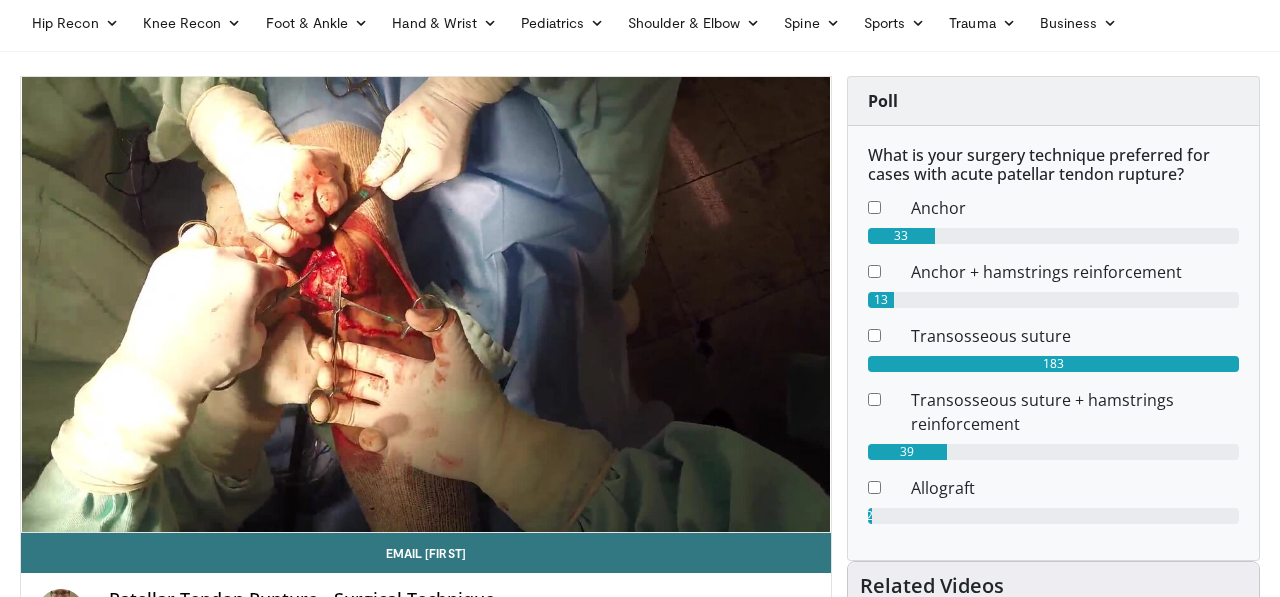 click on "Specialties
Adult & Family Medicine
Allergy, Asthma, Immunology
Anesthesiology
Cardiology
Dental
Dermatology
Endocrinology
Gastroenterology & Hepatology
General Surgery
Hematology & Oncology
Infectious Disease
Nephrology
Neurology
Neurosurgery
Obstetrics & Gynecology
Ophthalmology
Oral Maxillofacial
Orthopaedics
Otolaryngology
Pediatrics
Plastic Surgery
Podiatry
Psychiatry
Pulmonology
Radiation Oncology
Radiology
Rheumatology
Urology" at bounding box center [640, 1774] 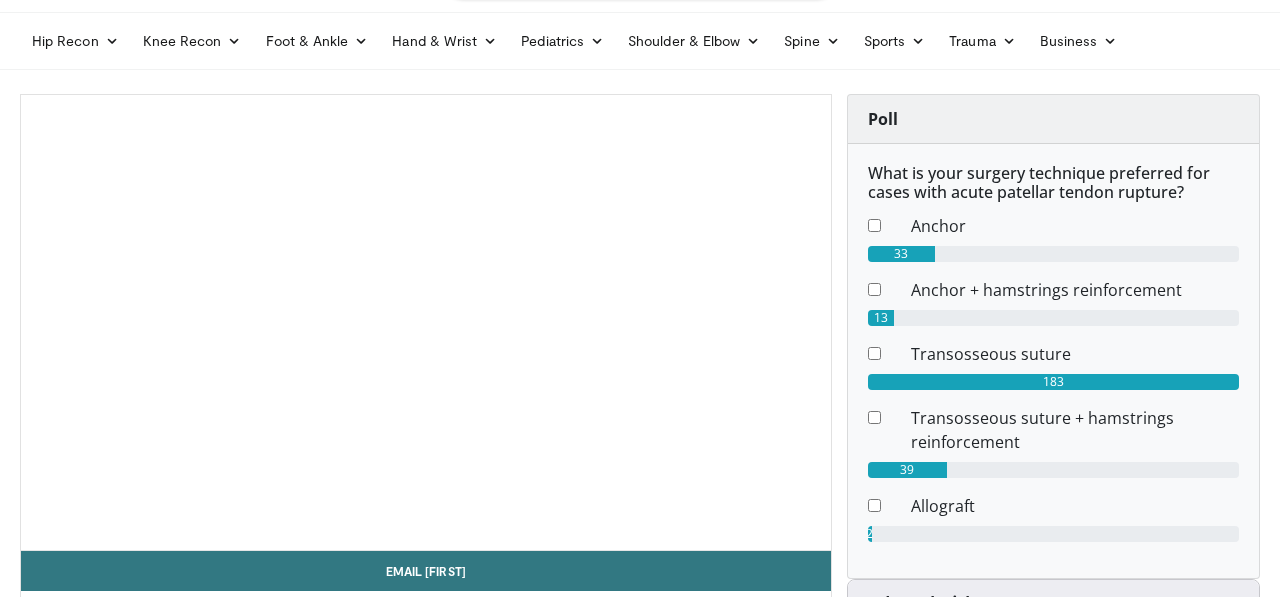 scroll, scrollTop: 516, scrollLeft: 0, axis: vertical 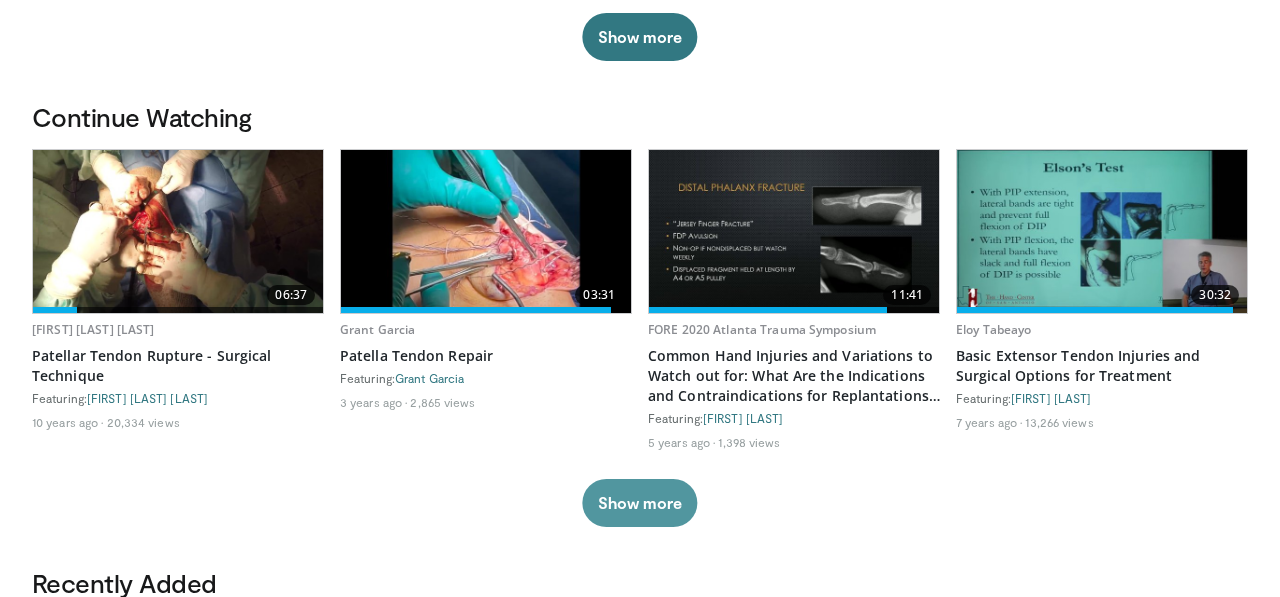 click on "Show more" at bounding box center (639, 503) 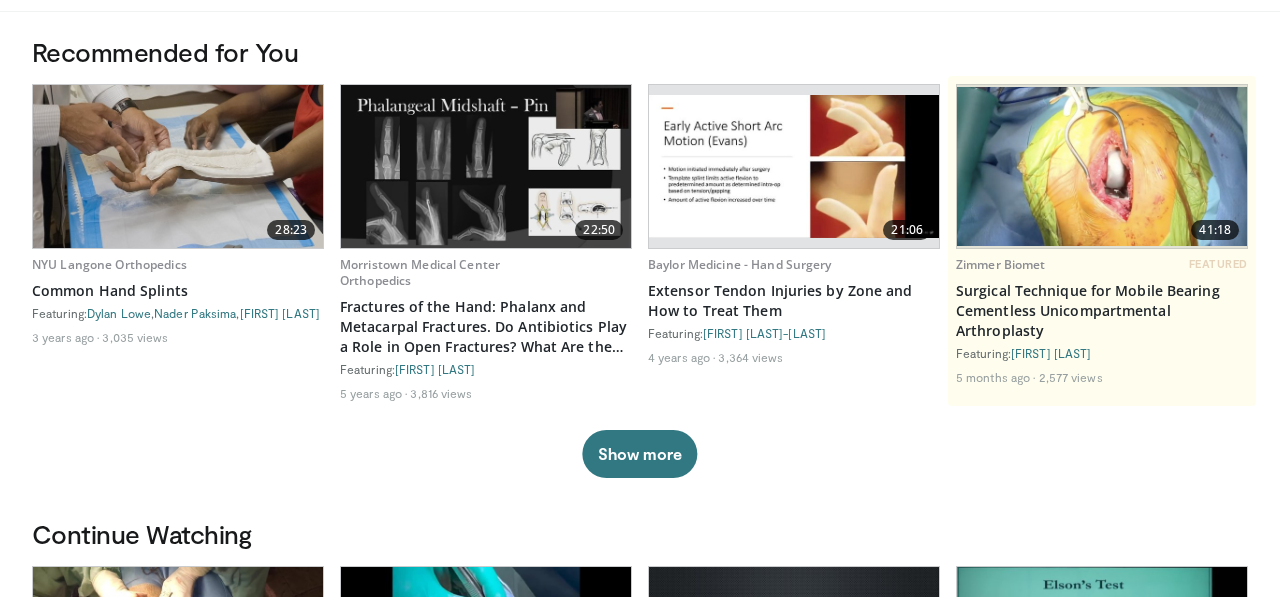 scroll, scrollTop: 0, scrollLeft: 0, axis: both 